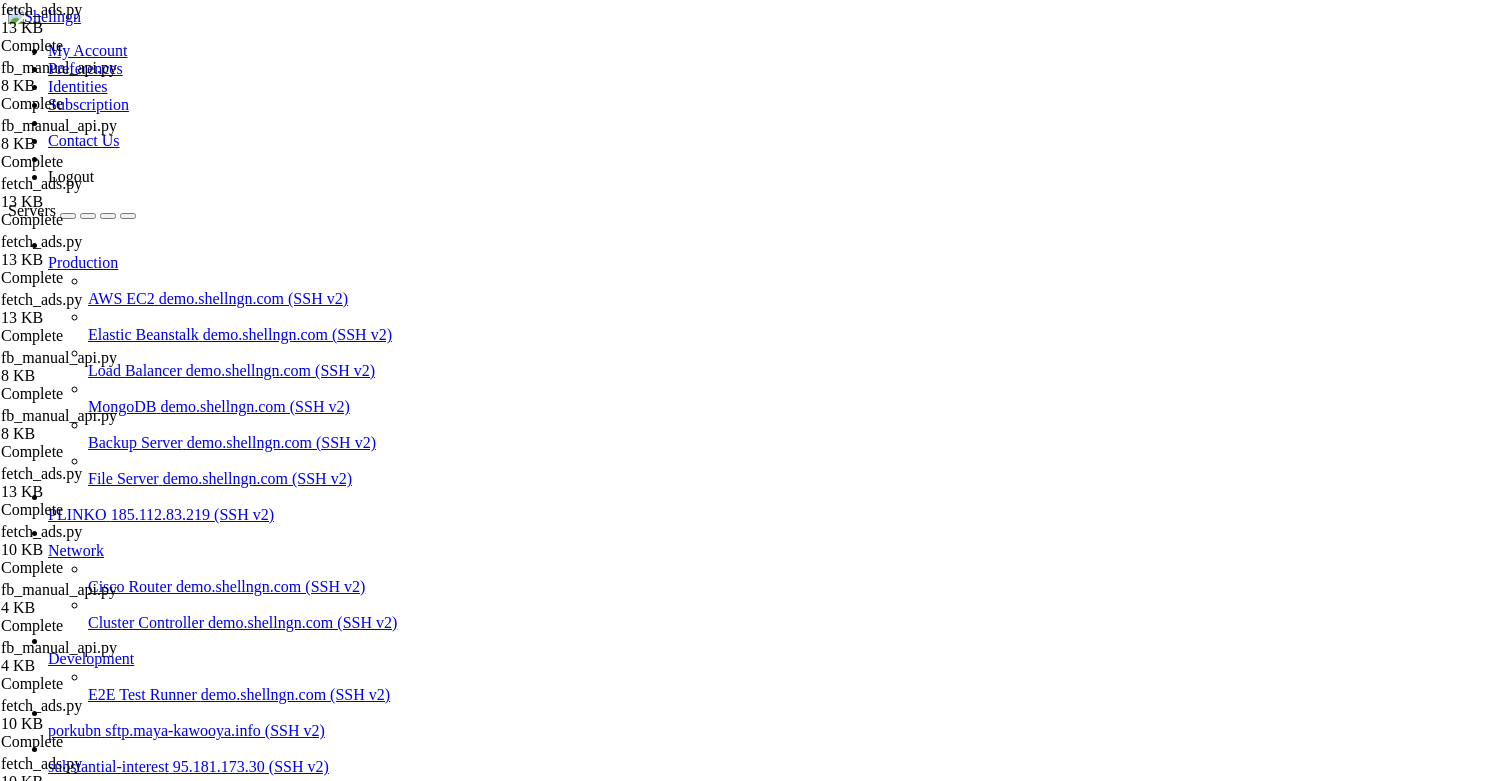 scroll, scrollTop: 0, scrollLeft: 0, axis: both 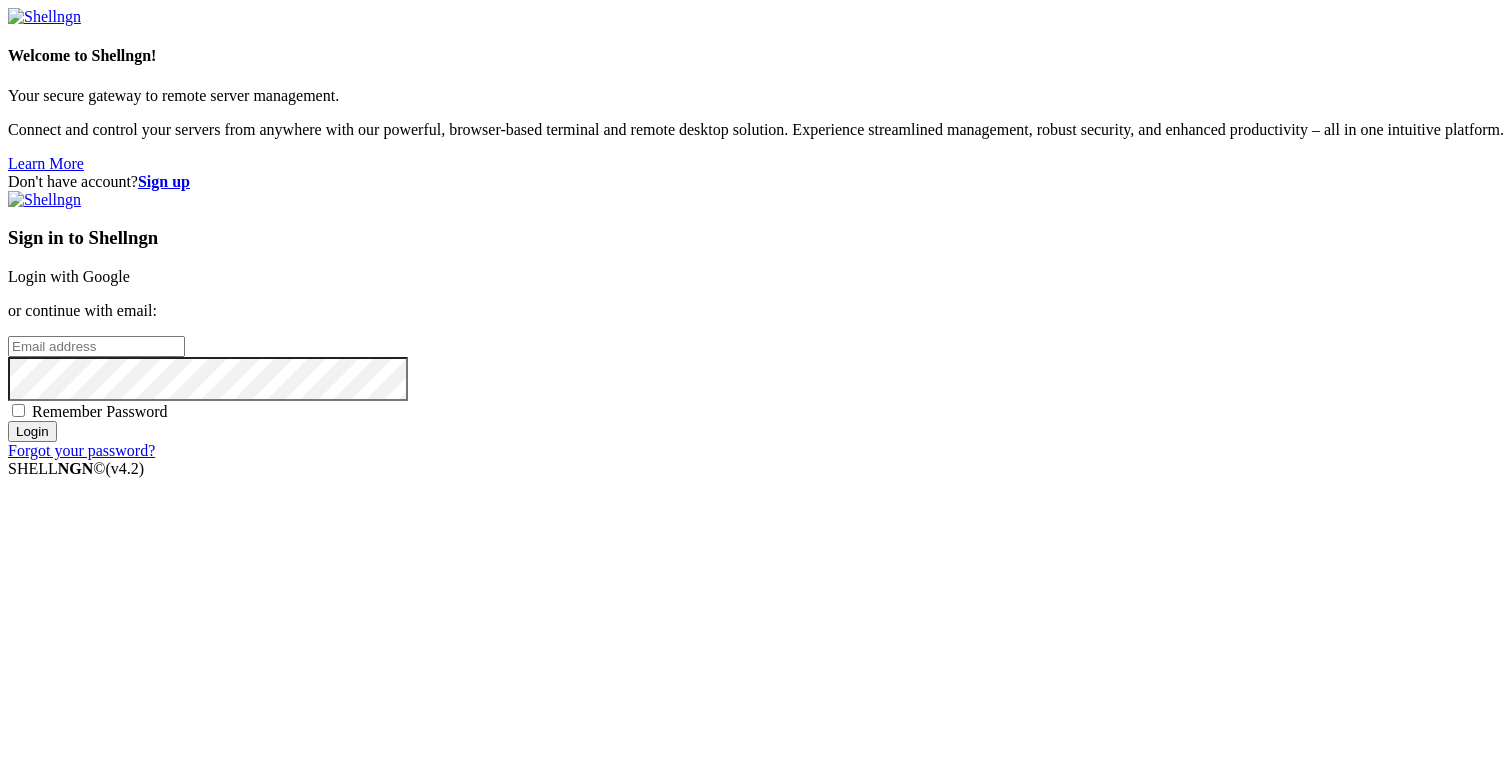 click on "Don't have account?
Sign up
Sign in to Shellngn
Login with Google
or continue with email:
Remember Password
Login
Forgot your password?" at bounding box center [756, 316] 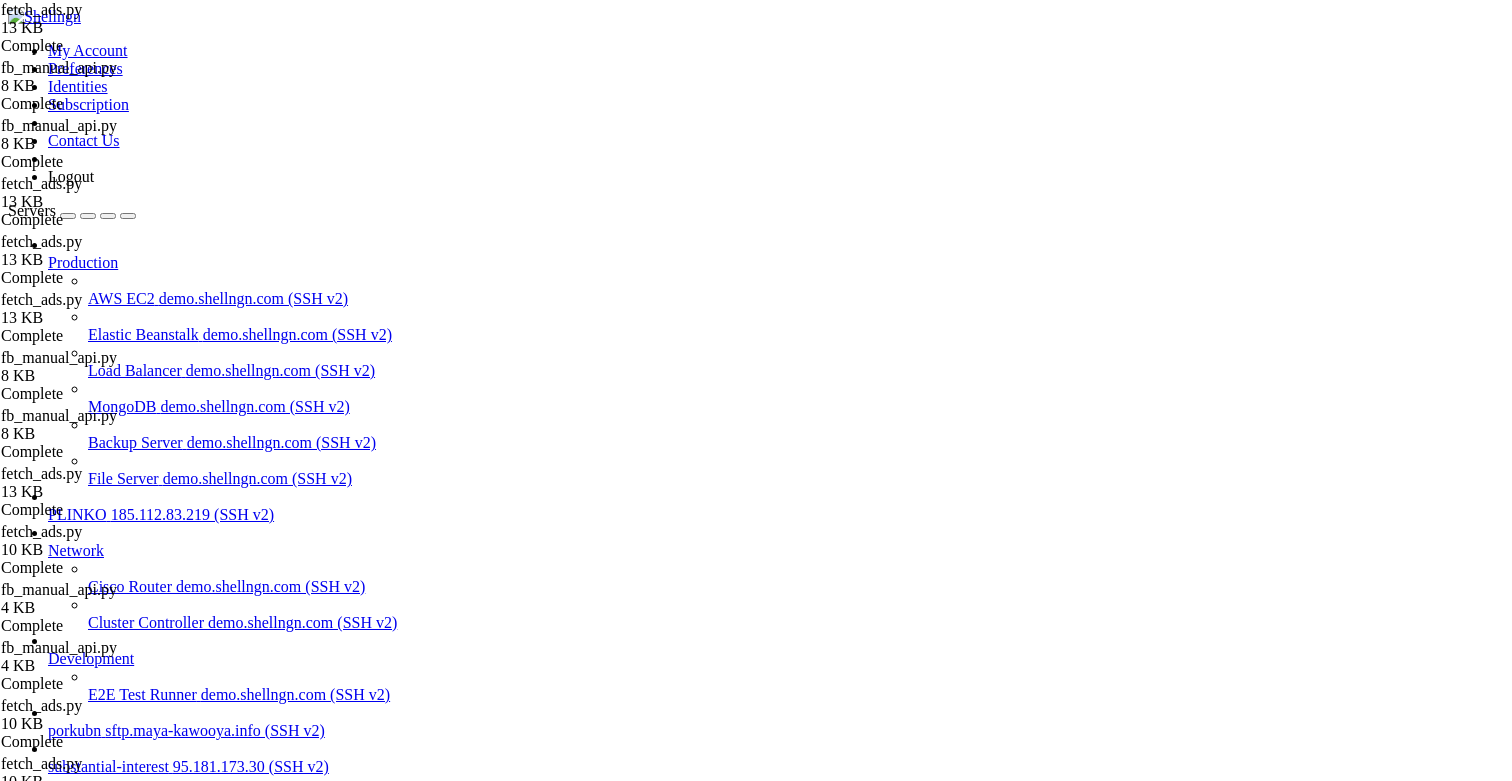 scroll, scrollTop: 0, scrollLeft: 0, axis: both 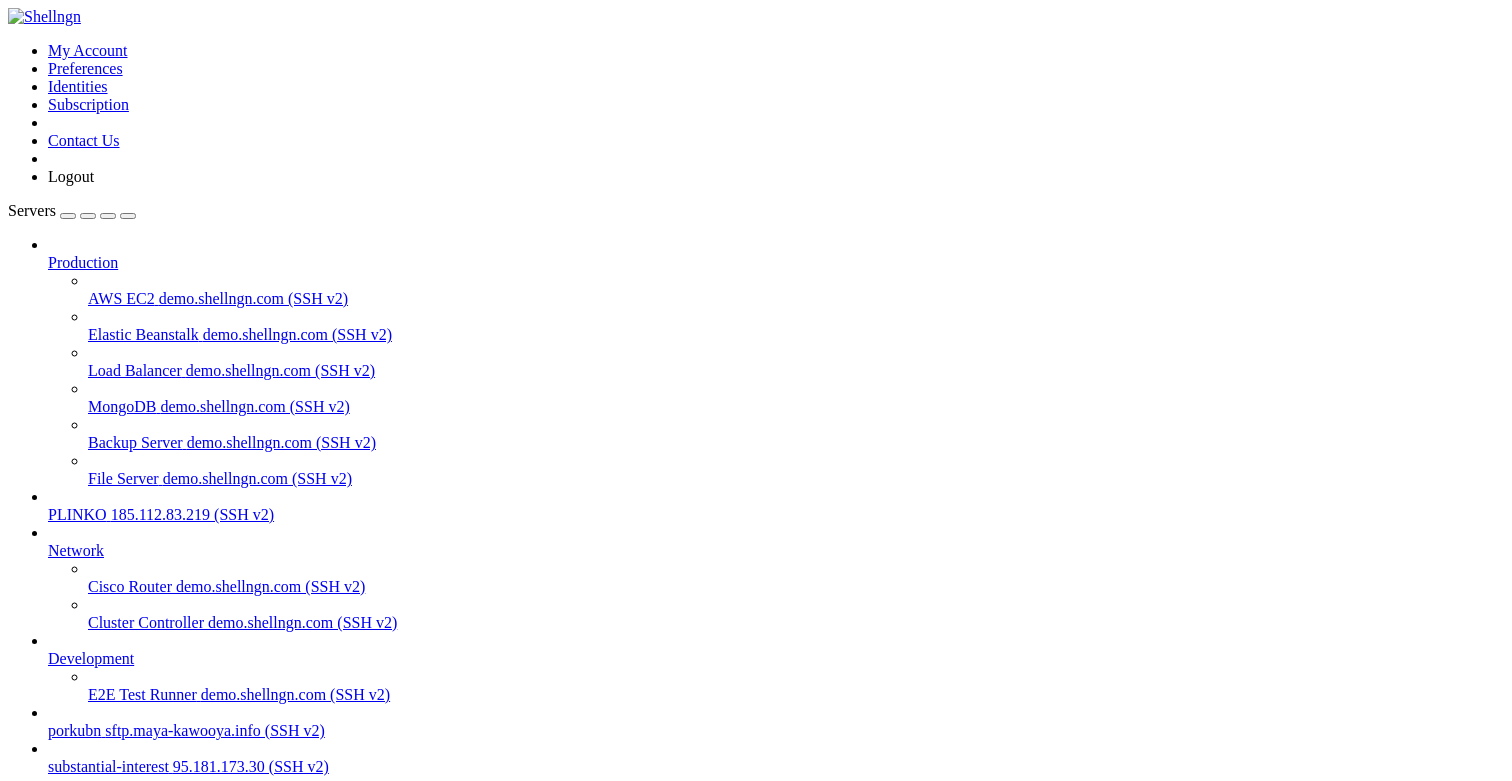 click on "substantial-interest" at bounding box center [108, 766] 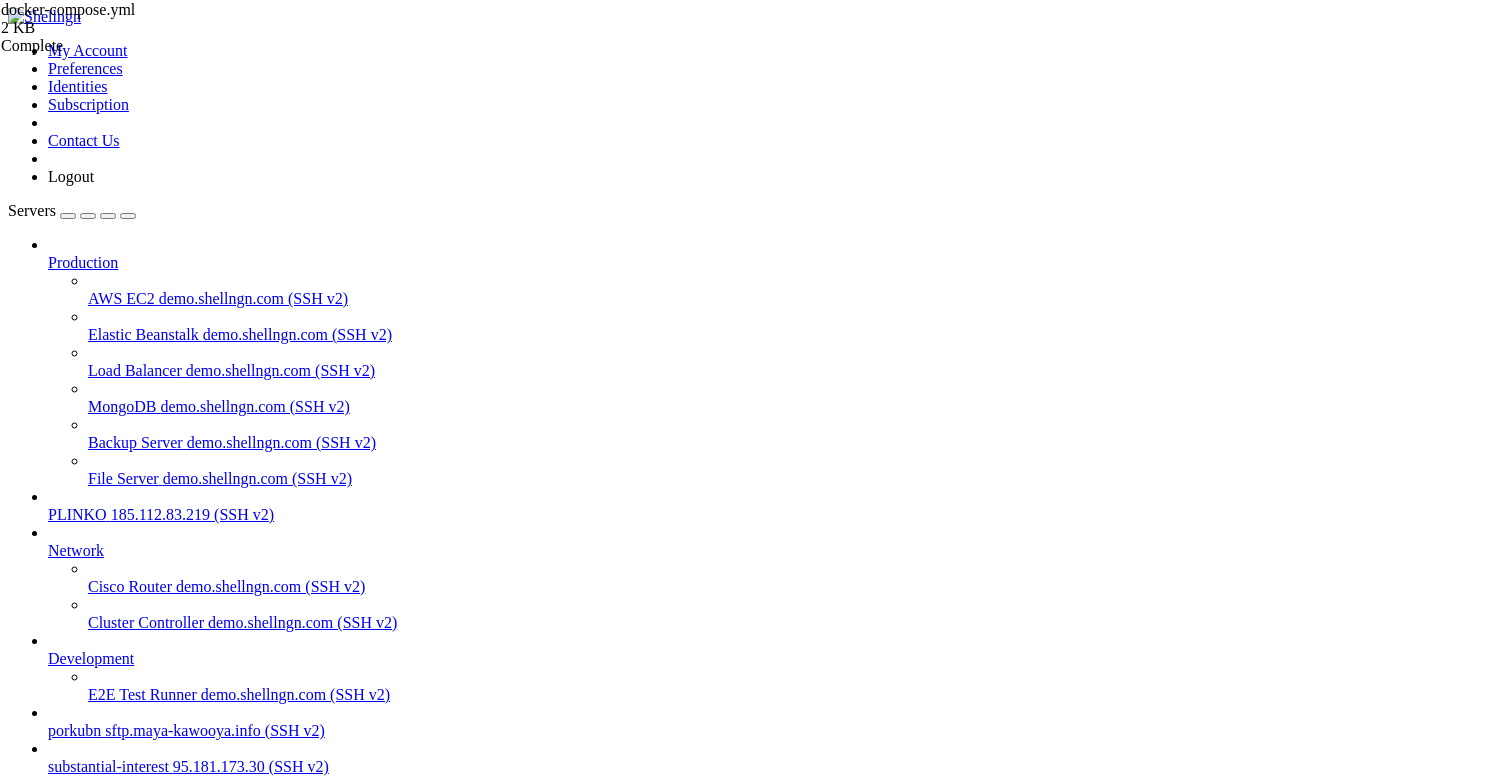 scroll, scrollTop: 215, scrollLeft: 0, axis: vertical 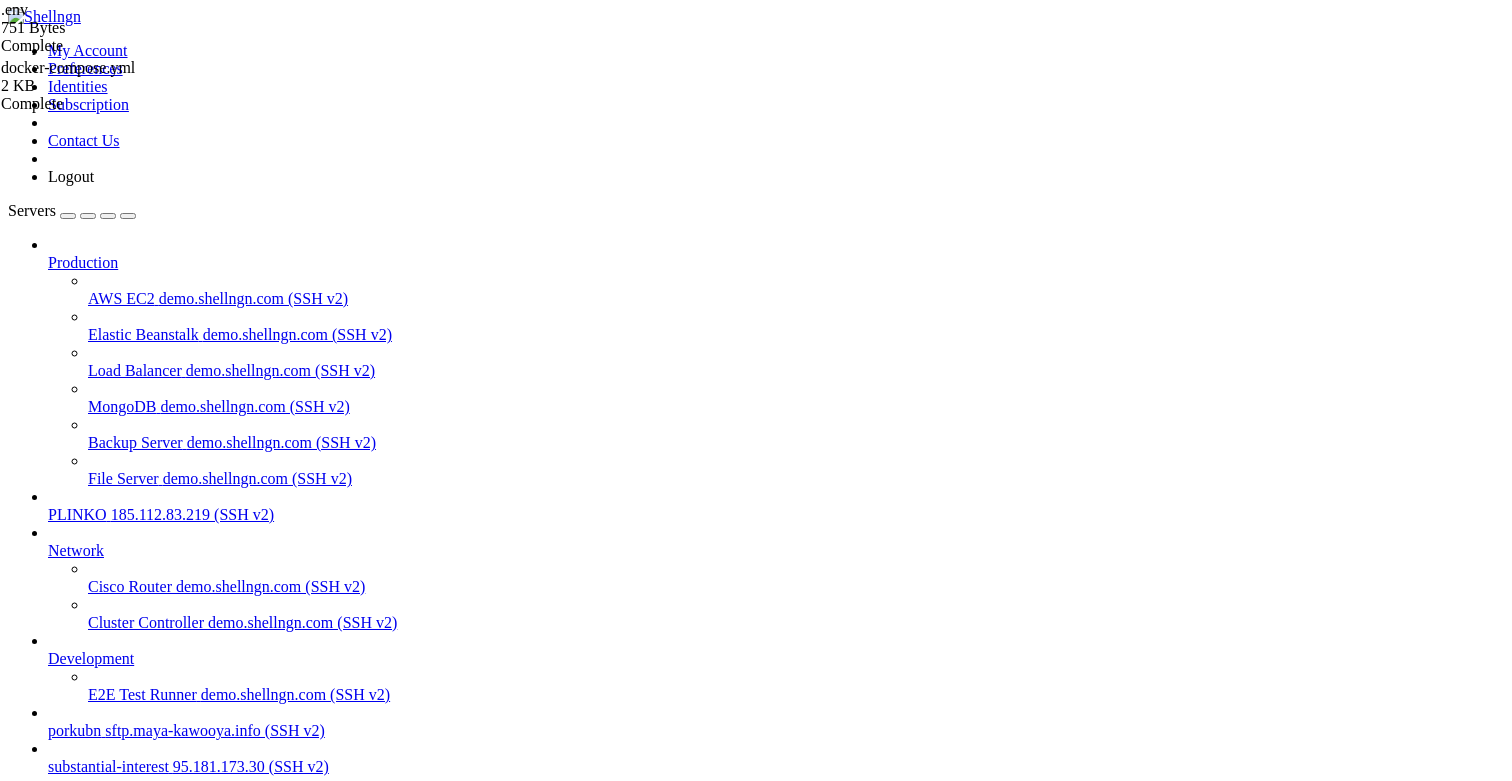 click at bounding box center [56, 2043] 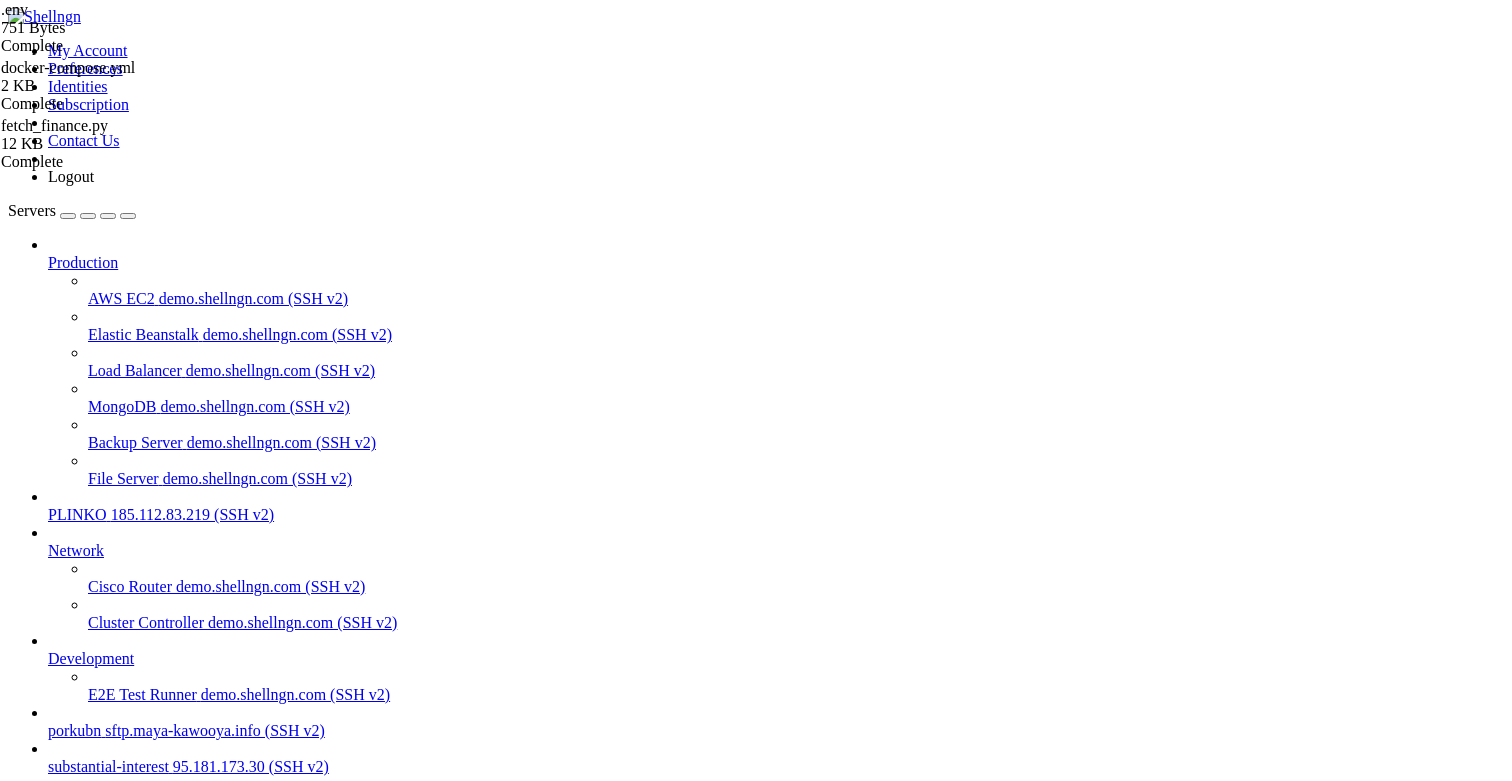 scroll, scrollTop: 0, scrollLeft: 0, axis: both 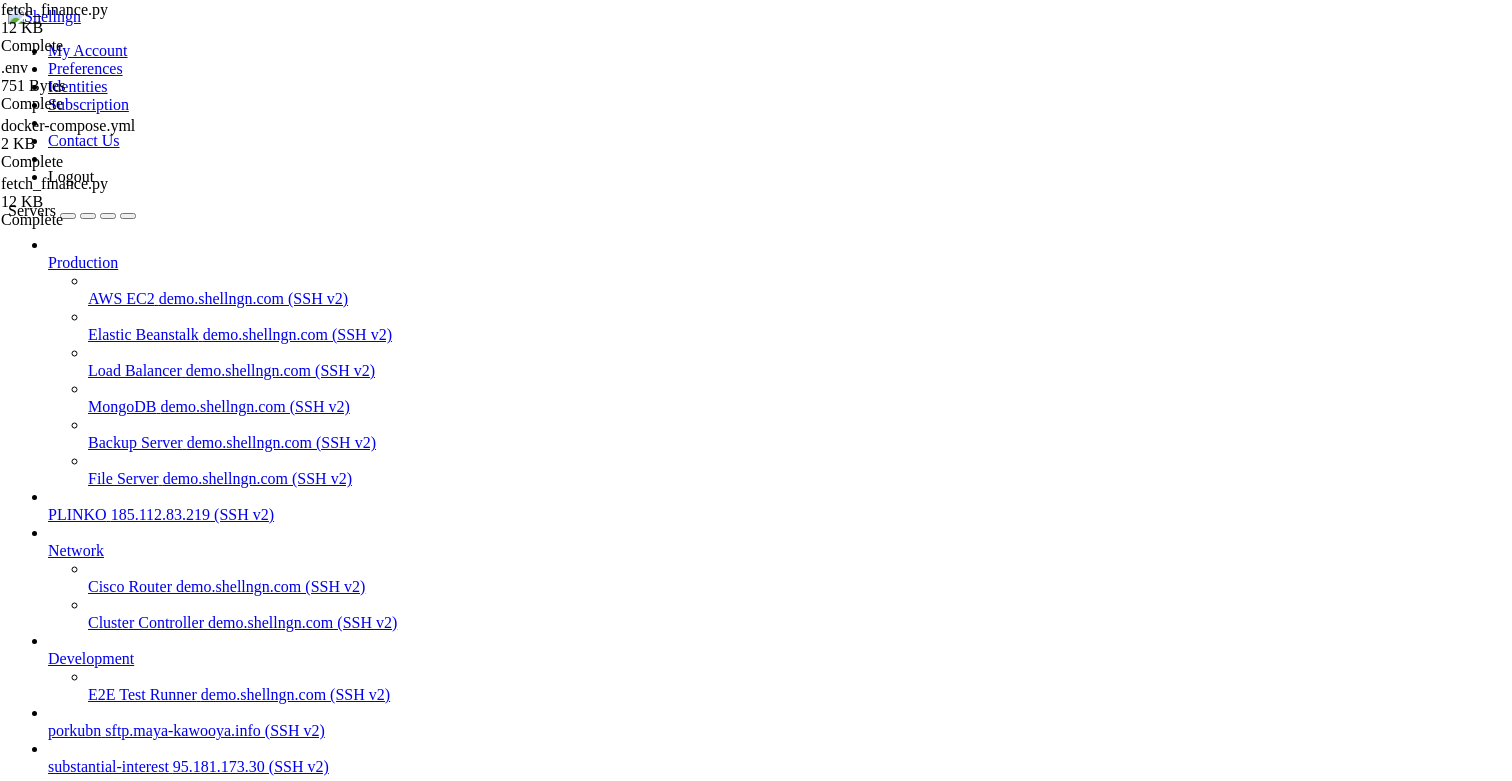 drag, startPoint x: 508, startPoint y: 300, endPoint x: 277, endPoint y: 302, distance: 231.00865 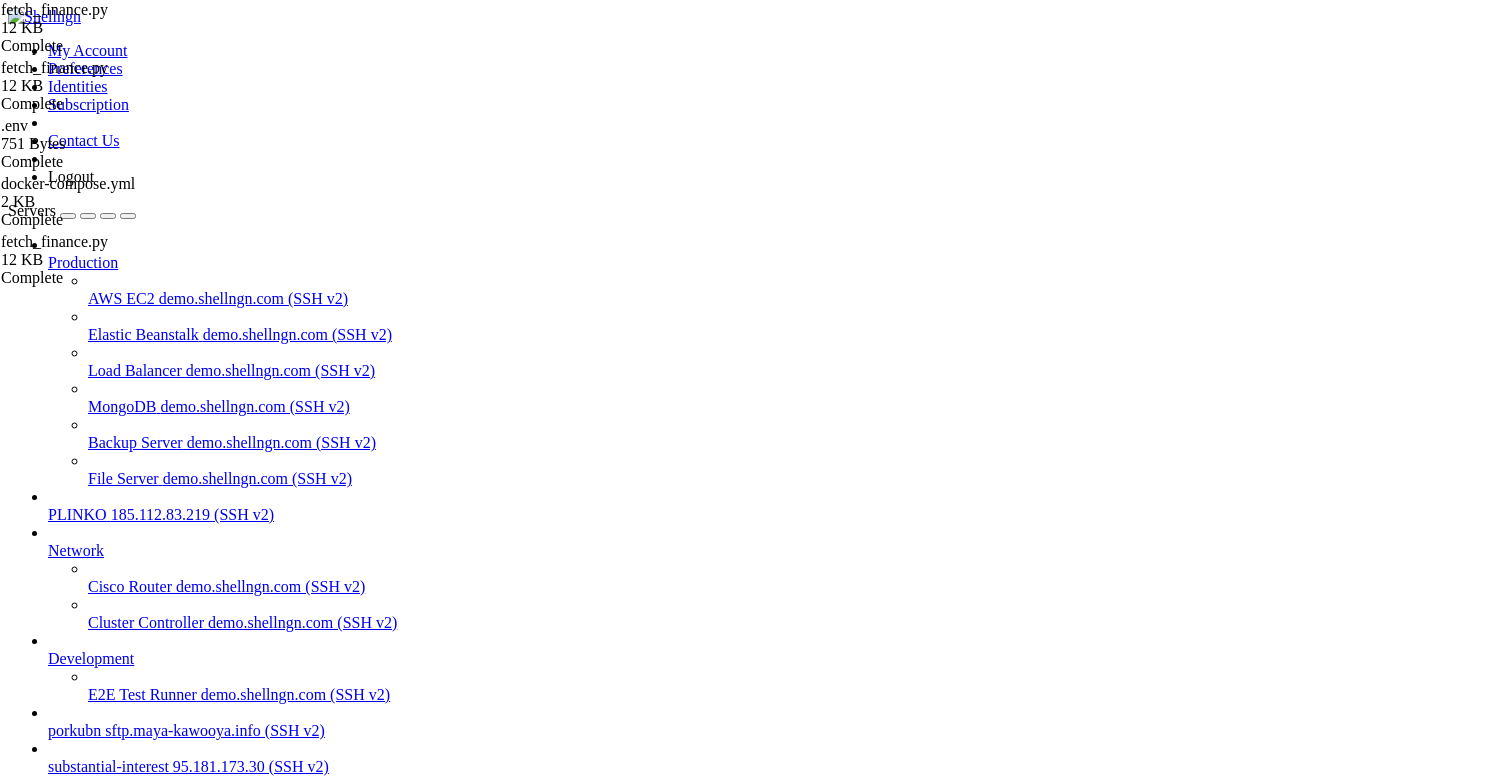 scroll, scrollTop: 0, scrollLeft: 0, axis: both 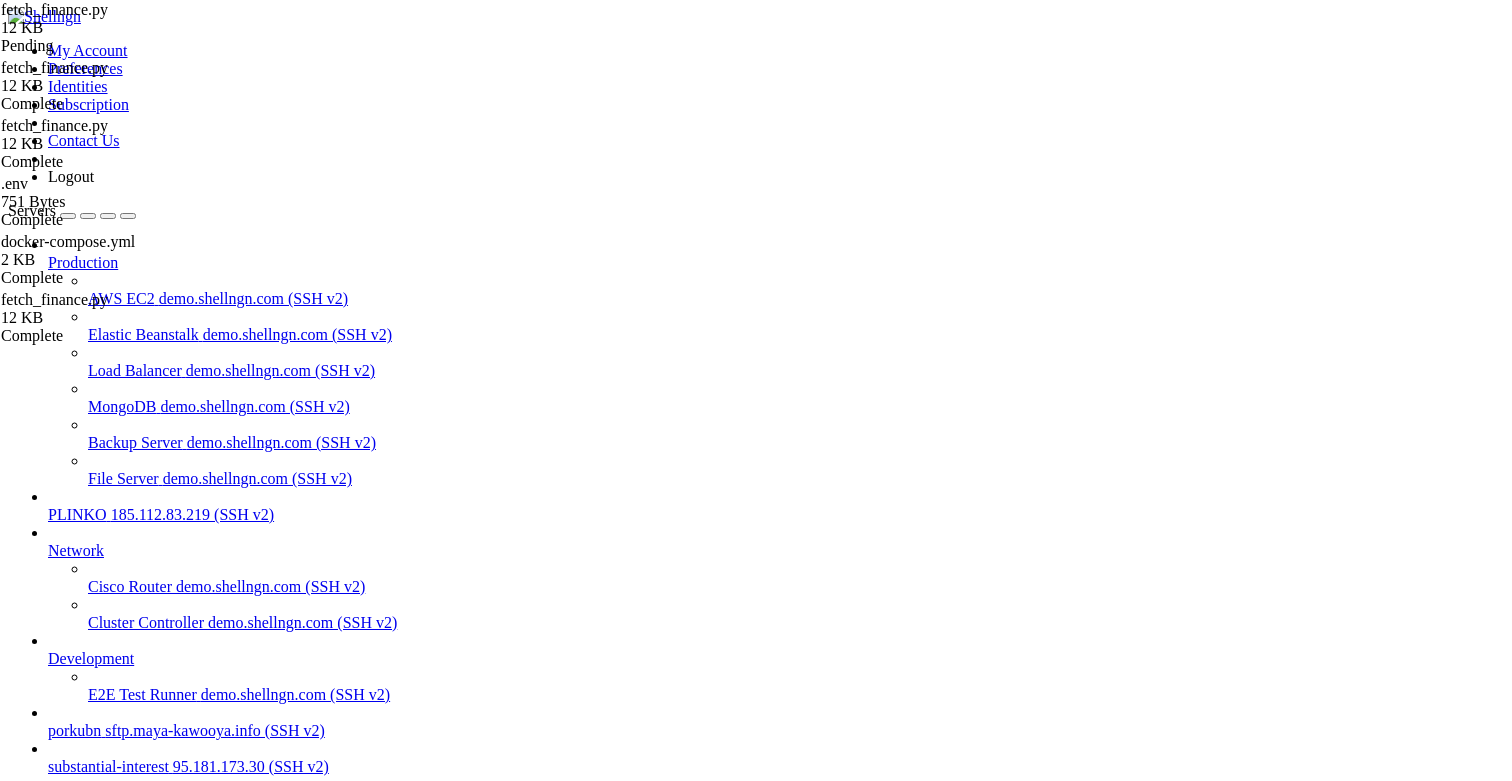 click on "Reconnect" at bounding box center (756, 1991) 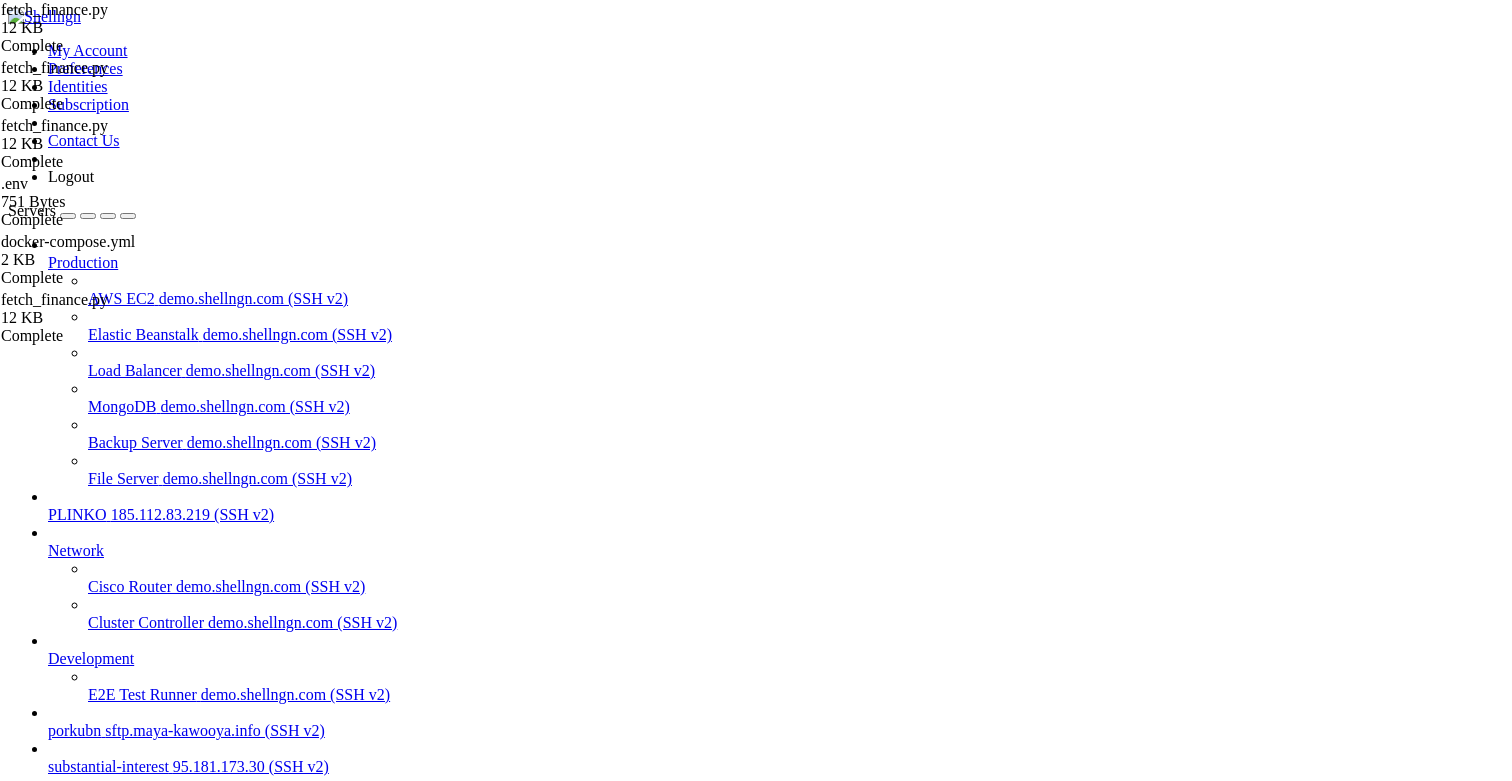 click on "#!/usr/bin/env python3 # fetch_finance.py — Google Sheet (финансы) → Postgres # Требуются env: #   DATABASE_URL #   GOOGLE_SHEET_URL #   GOOGLE_SA_JSON_PATH import   os import   re import   logging from   datetime   import   datetime ,   date from   typing   import   Any ,   Dict ,   List ,   Optional import   psycopg2   as   psycopg from   psycopg2 . errors   import   UniqueViolation from   google . oauth2 . service_account   import   Credentials import   gspread from   dotenv   import   load_dotenv # ───────────────────── init ───────────────────── load_dotenv ( ) logging . basicConfig (       level = logging . INFO ,       format = "%(asctime)s %(levelname)s %(message)s" , ) log   =   logging . getLogger ( "finance_loader" ) CONNINFO   =   os . getenv ( "DATABASE_URL" ) SHEET_URL   =   os . getenv ( "GOOGLE_SHEET_URL" ) SA_PATH     =   os . getenv ( "GOOGLE_SA_JSON_PATH" ) APPLICATION_NAME   =   def   (" at bounding box center [779, 2406] 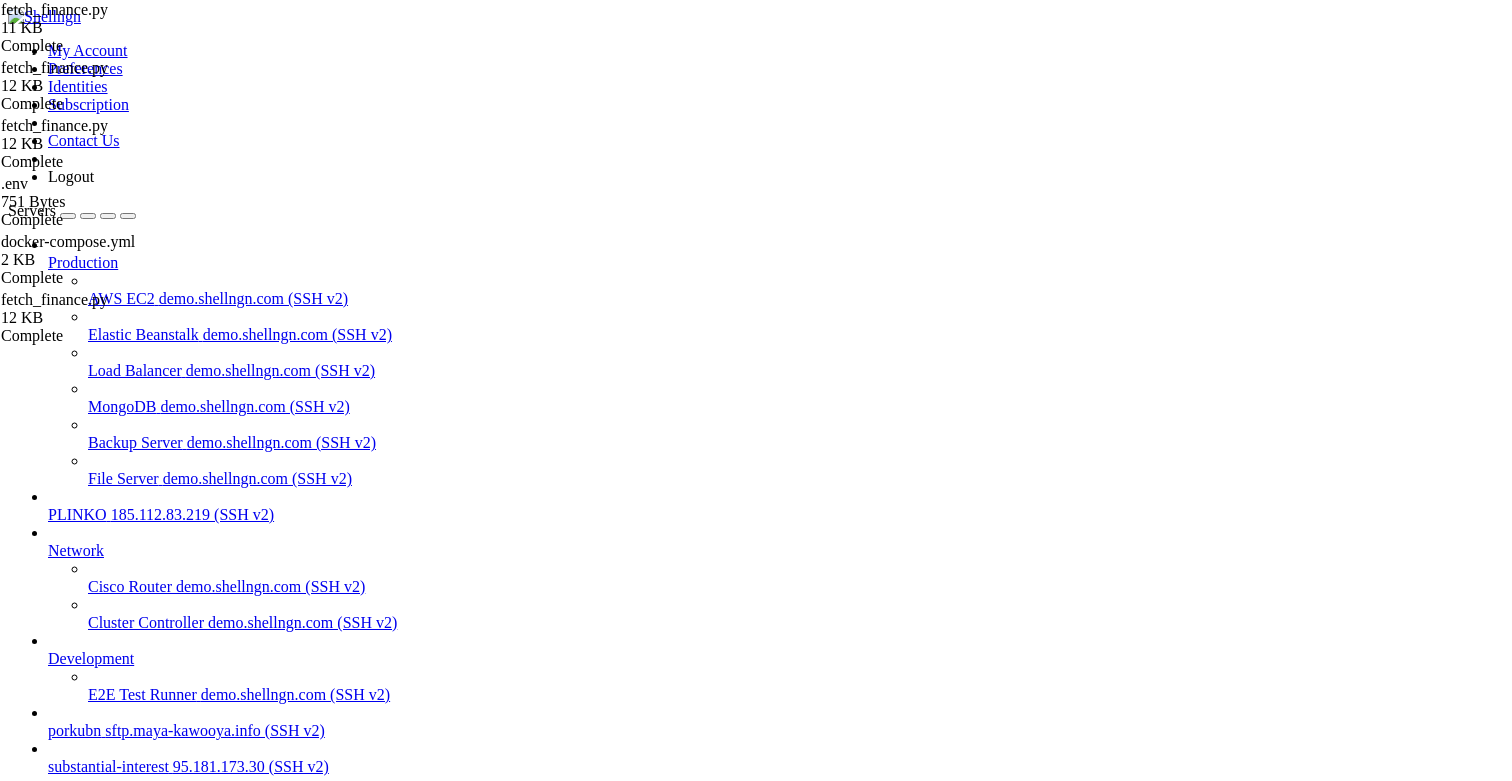 click on "substantial-interest" at bounding box center [108, 834] 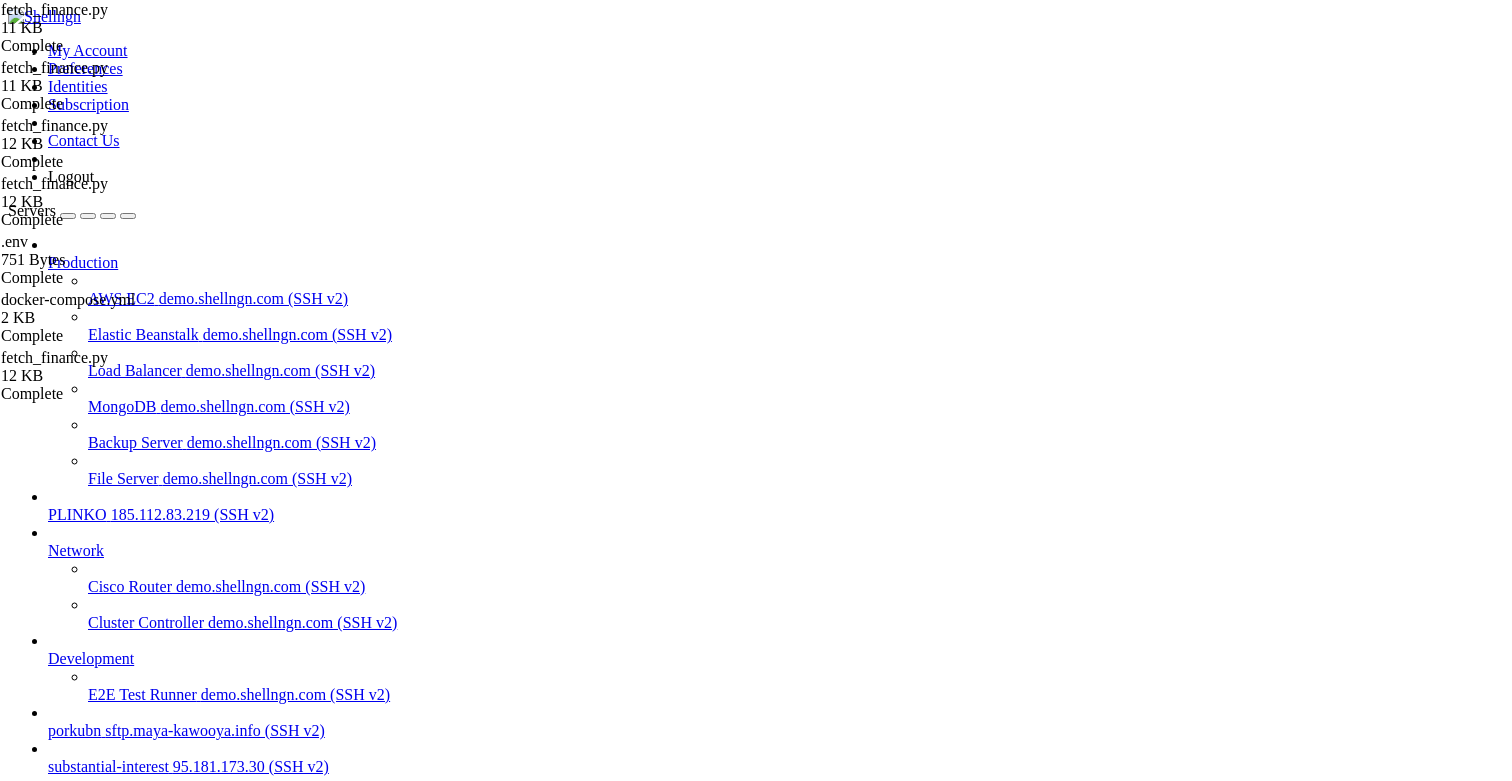 drag, startPoint x: 568, startPoint y: 344, endPoint x: 444, endPoint y: 307, distance: 129.40247 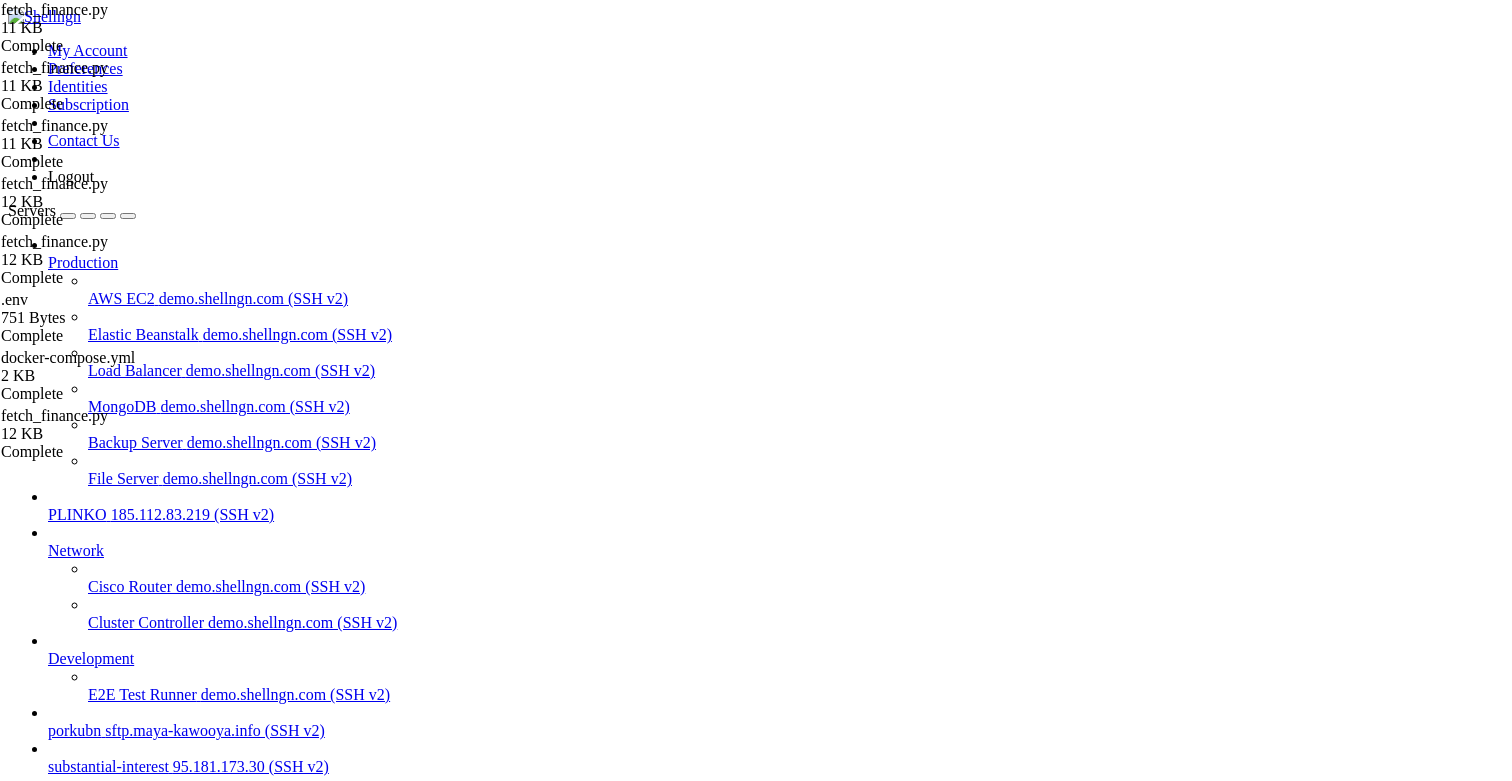 drag, startPoint x: 562, startPoint y: 315, endPoint x: 223, endPoint y: 313, distance: 339.0059 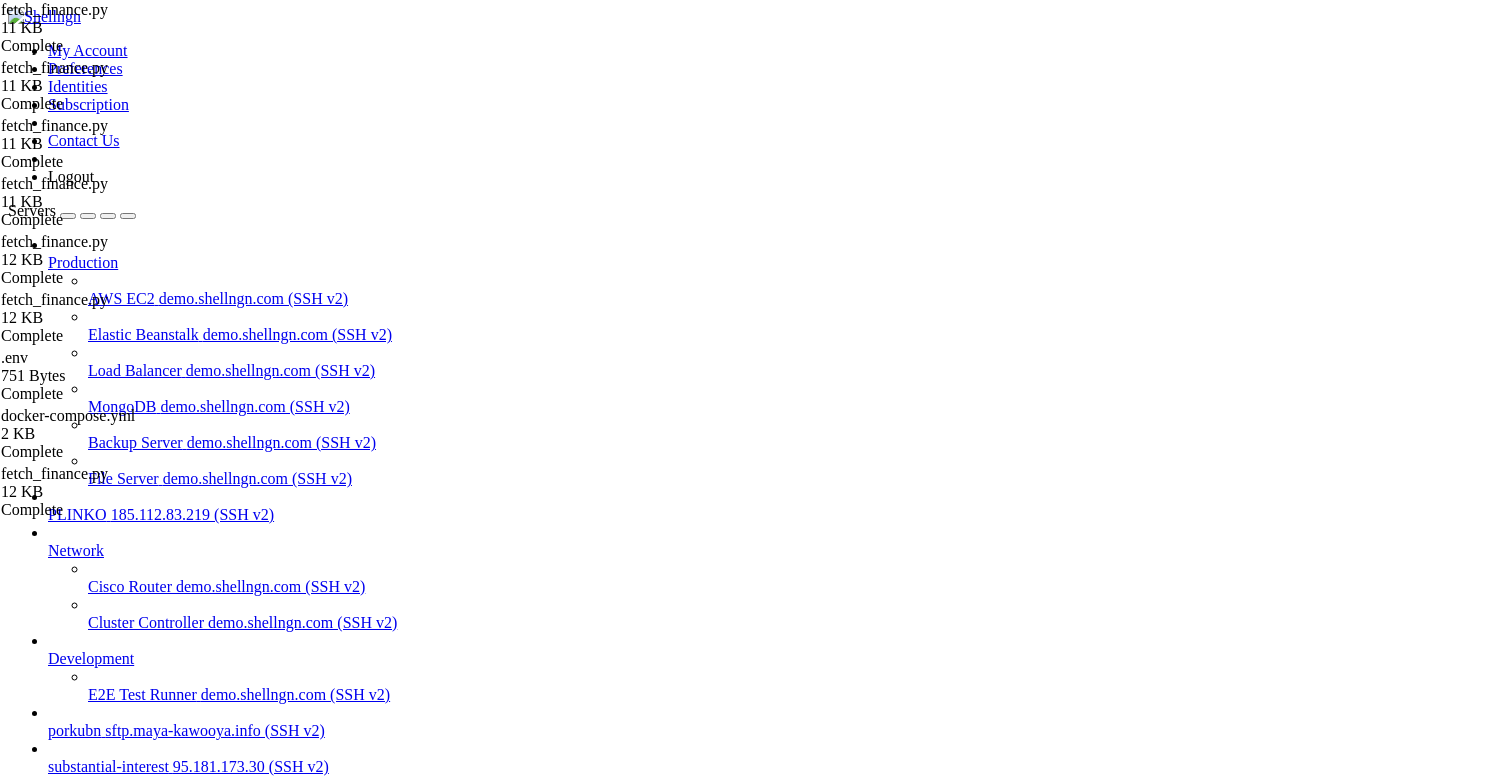 click on "#!/usr/bin/env python3 # fetch_finance.py — Google Sheet (финансы) → Postgres # ENV: #   DATABASE_URL #   GOOGLE_SHEET_URL #   GOOGLE_SA_JSON_PATH import   os import   re import   logging from   datetime   import   datetime ,   date from   typing   import   Any ,   Dict ,   List import   psycopg from   google . oauth2 . service_account   import   Credentials import   gspread from   dotenv   import   load_dotenv # ───────────────────── init ───────────────────── load_dotenv ( ) logging . basicConfig ( level = logging . INFO ,   format = "%(asctime)s %(levelname)s %(message)s" ) log   =   logging . getLogger ( "finance_loader" ) CONNINFO   =   os . getenv ( "DATABASE_URL" ) SHEET_URL   =   os . getenv ( "GOOGLE_SHEET_URL" ) SA_PATH     =   os . getenv ( "GOOGLE_SA_JSON_PATH" ) APPLICATION_NAME   =   "finance_loader" def   gs_open ( url :   str ) :       scope   =   [ ]       creds   =   Credentials . from_service_account_file ( SA_PATH ,   scopes = scope )" at bounding box center [779, 2406] 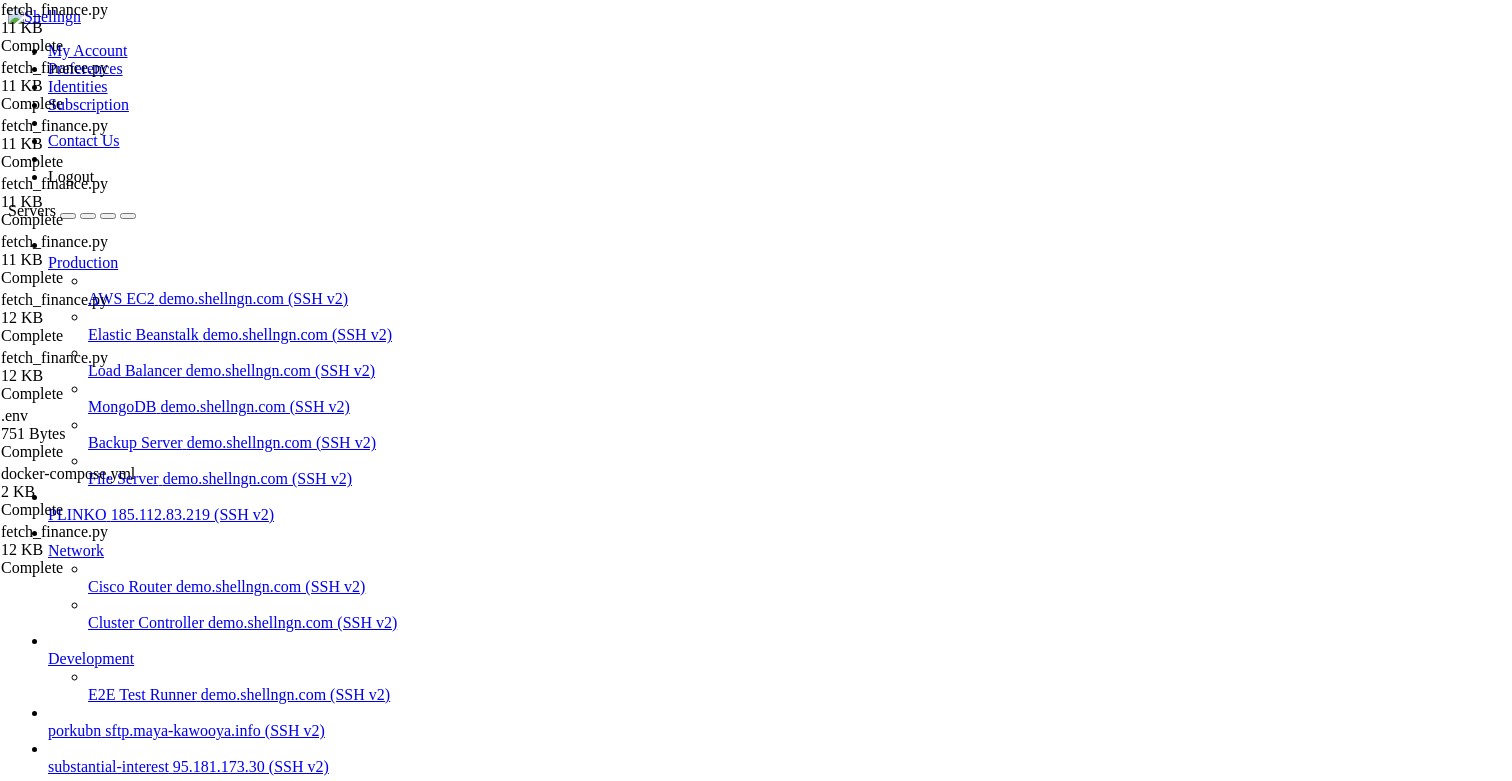 click on "#!/usr/bin/env python3 # fetch_finance.py — Google Sheet (финансы) → Postgres (psycopg3) # ENV: #   DATABASE_URL #   GOOGLE_SHEET_URL #   GOOGLE_SA_JSON_PATH import   os import   re import   logging from   datetime   import   datetime ,   date from   typing   import   Any ,   Dict ,   List import   psycopg from   google . oauth2 . service_account   import   Credentials import   gspread from   dotenv   import   load_dotenv # ───────────────────── init ───────────────────── load_dotenv ( ) logging . basicConfig ( level = logging . INFO ,   format = "%(asctime)s %(levelname)s %(message)s" ) log   =   logging . getLogger ( "finance_loader" ) CONNINFO   =   os . getenv ( "DATABASE_URL" ) SHEET_URL   =   os . getenv ( "GOOGLE_SHEET_URL" ) SA_PATH     =   os . getenv ( "GOOGLE_SA_JSON_PATH" ) APPLICATION_NAME   =   "finance_loader" def   gs_open ( url :   str ) :       scope   =   [ ]       creds   =   Credentials . ( ," at bounding box center [779, 2406] 